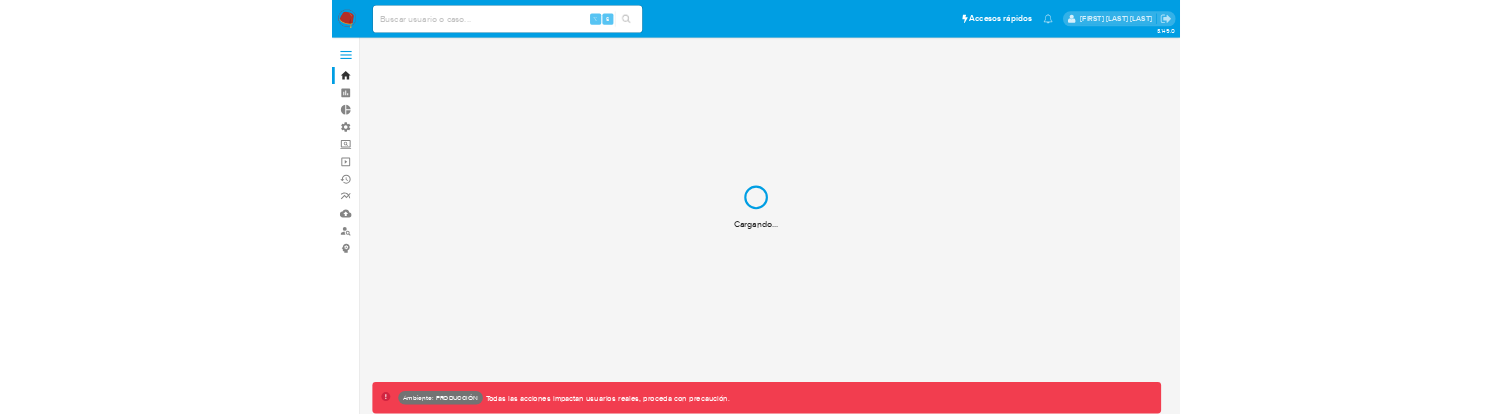 scroll, scrollTop: 0, scrollLeft: 0, axis: both 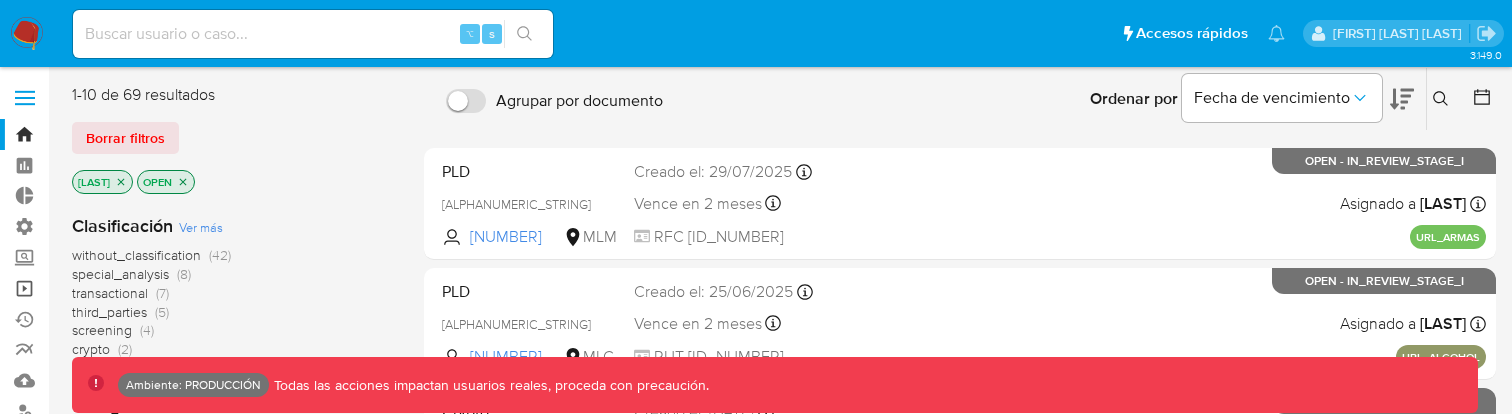 click on "Operaciones masivas" at bounding box center (119, 288) 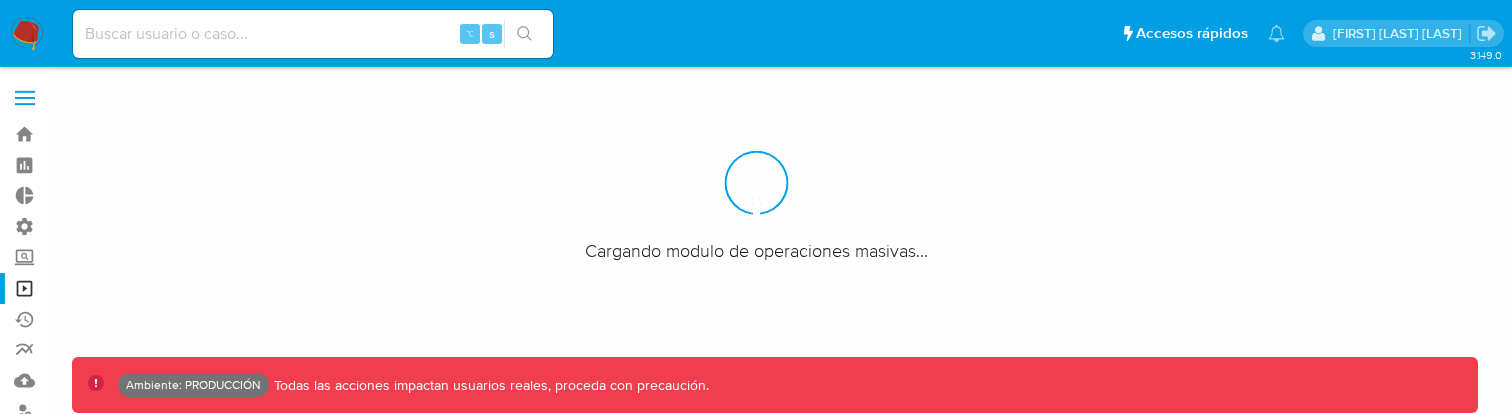 scroll, scrollTop: 0, scrollLeft: 0, axis: both 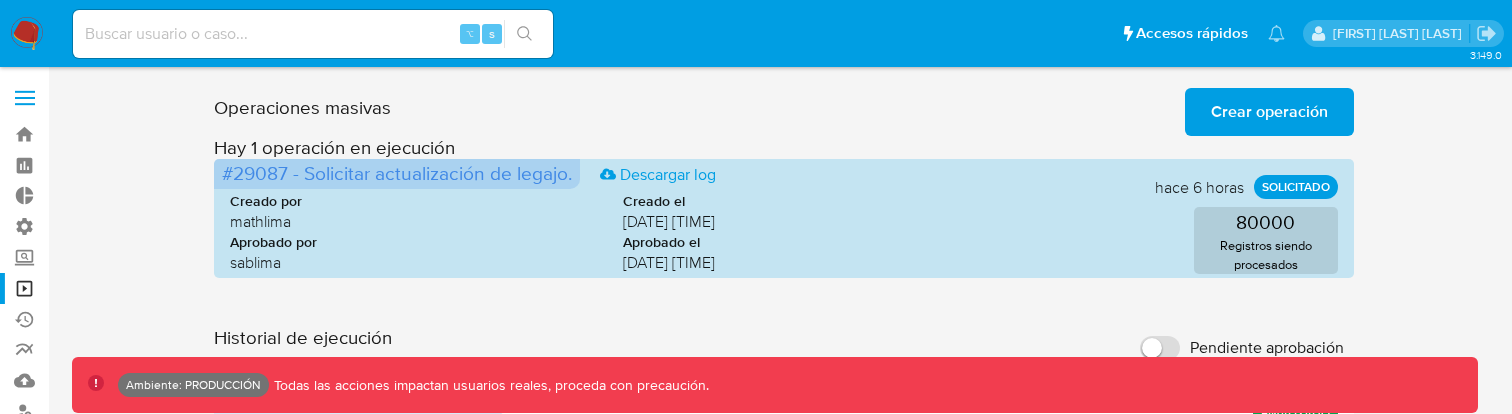 click on "Crear operación" at bounding box center [1269, 112] 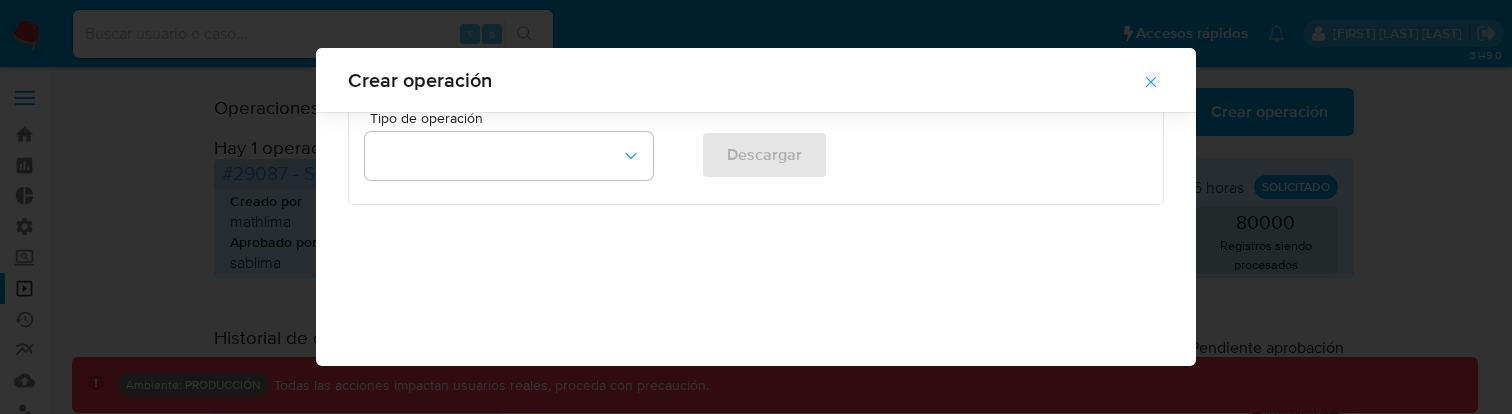 scroll, scrollTop: 273, scrollLeft: 0, axis: vertical 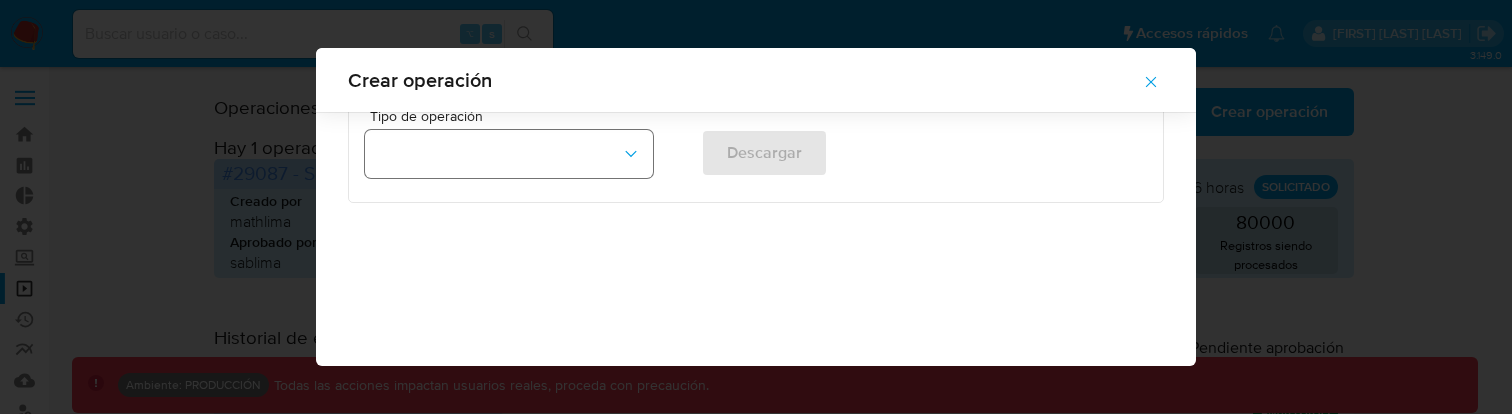 click at bounding box center [509, 154] 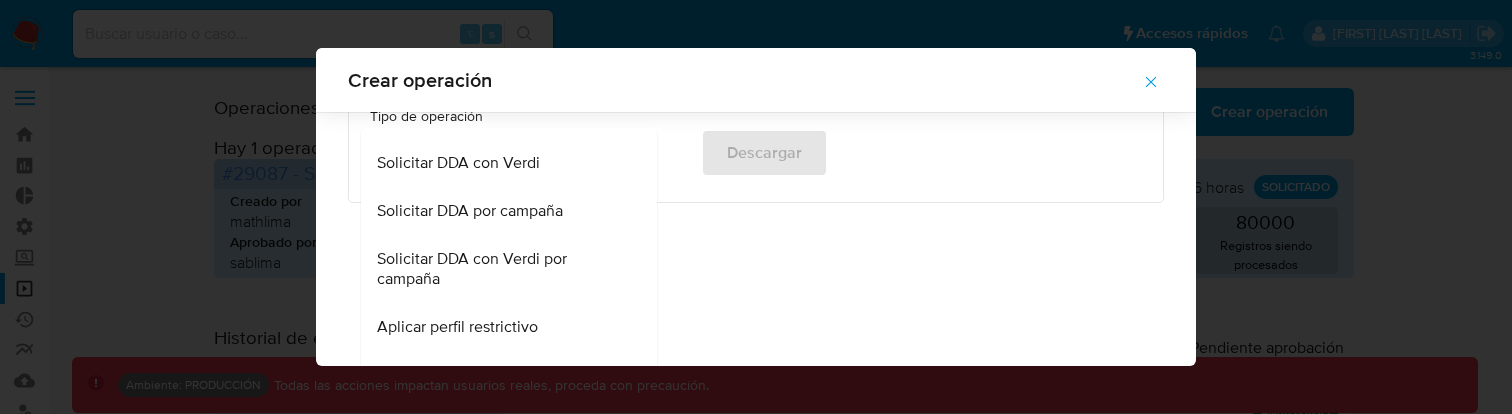 scroll, scrollTop: 1212, scrollLeft: 0, axis: vertical 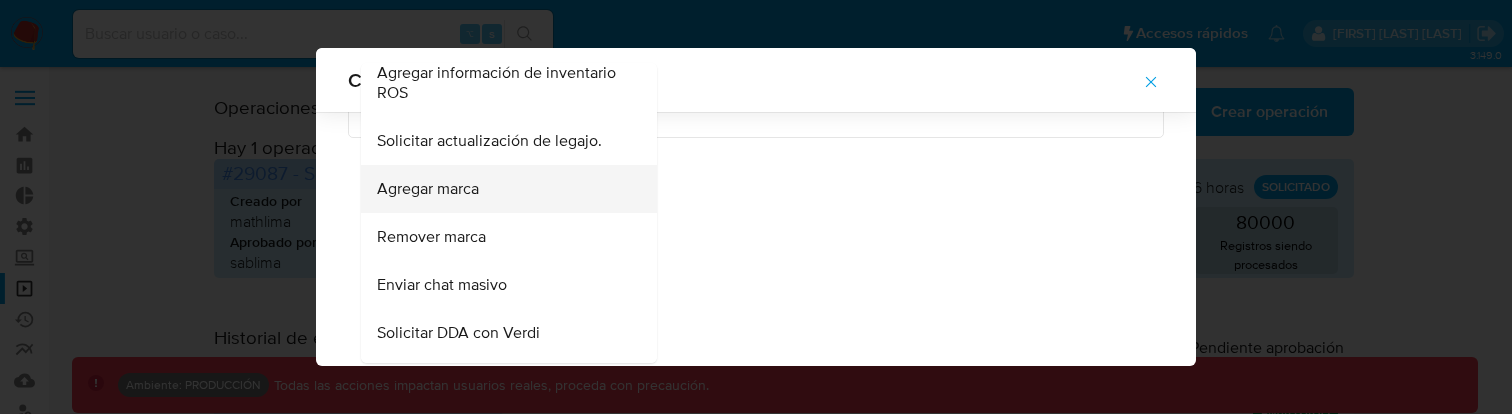 click on "Agregar marca" at bounding box center (503, 189) 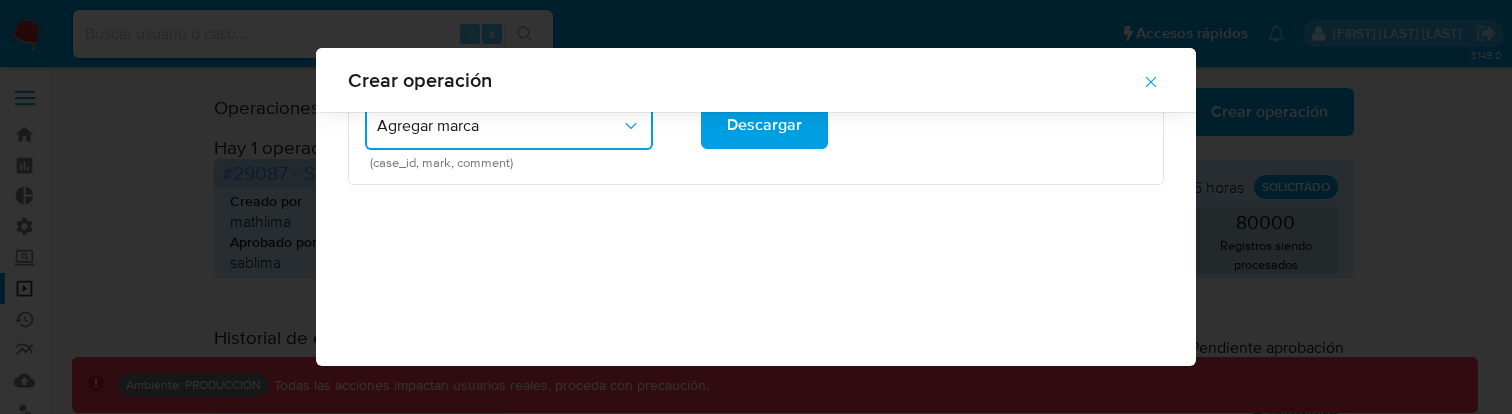 scroll, scrollTop: 272, scrollLeft: 0, axis: vertical 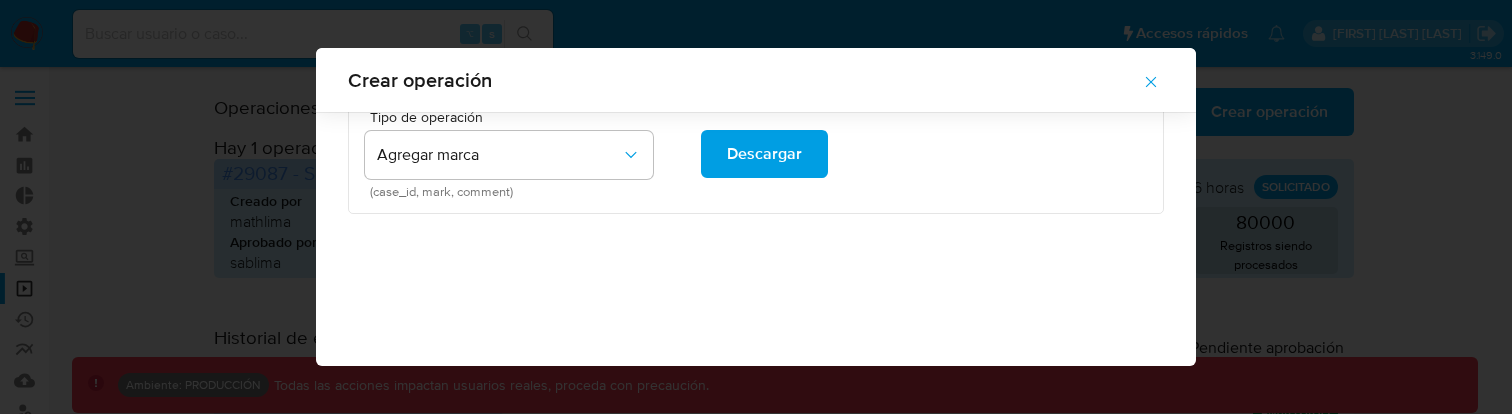 click on "Crear operación Suba un archivo csv para procesar: Max Size: 50MB Seleccionar archivos Seleccionar  o arrastrar el archivo aquí Tamaño máximo: 15MB O descargue una plantilla para correr una operación masiva Tipo de operación Agregar marca (case_id, mark, comment) Descargar" at bounding box center (756, 207) 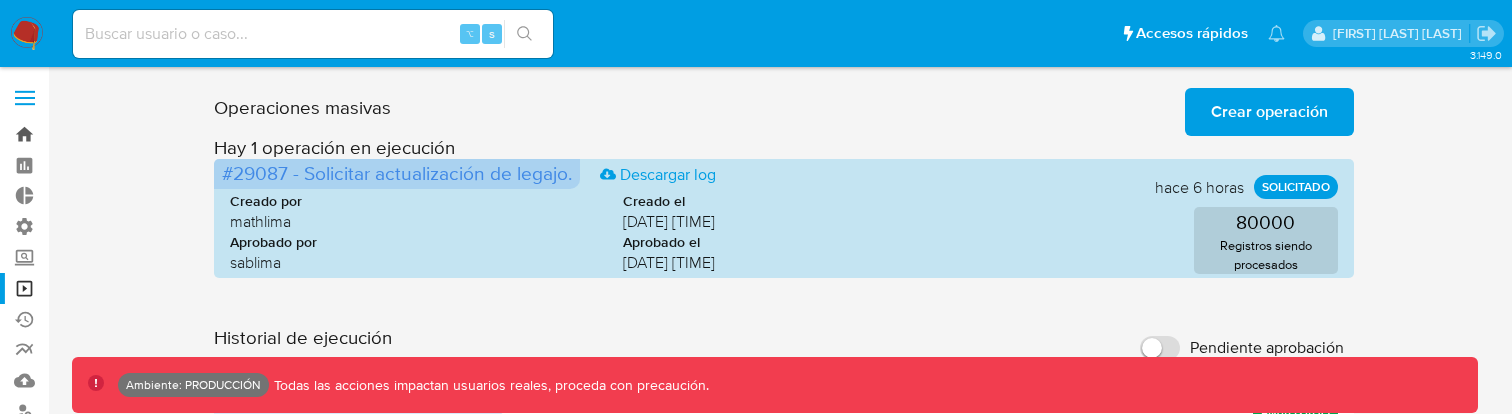 click on "Bandeja" at bounding box center [119, 134] 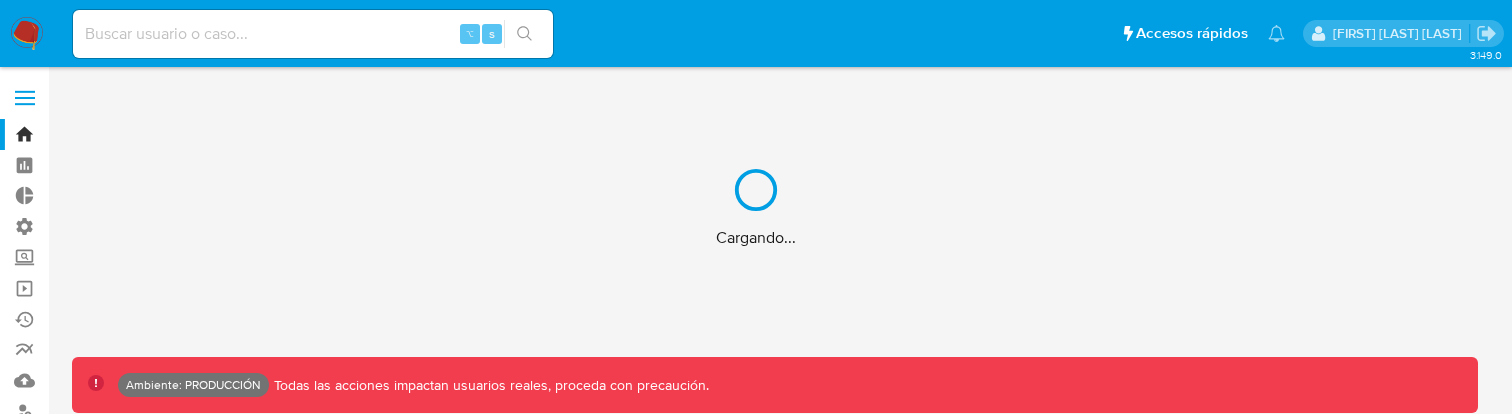 scroll, scrollTop: 0, scrollLeft: 0, axis: both 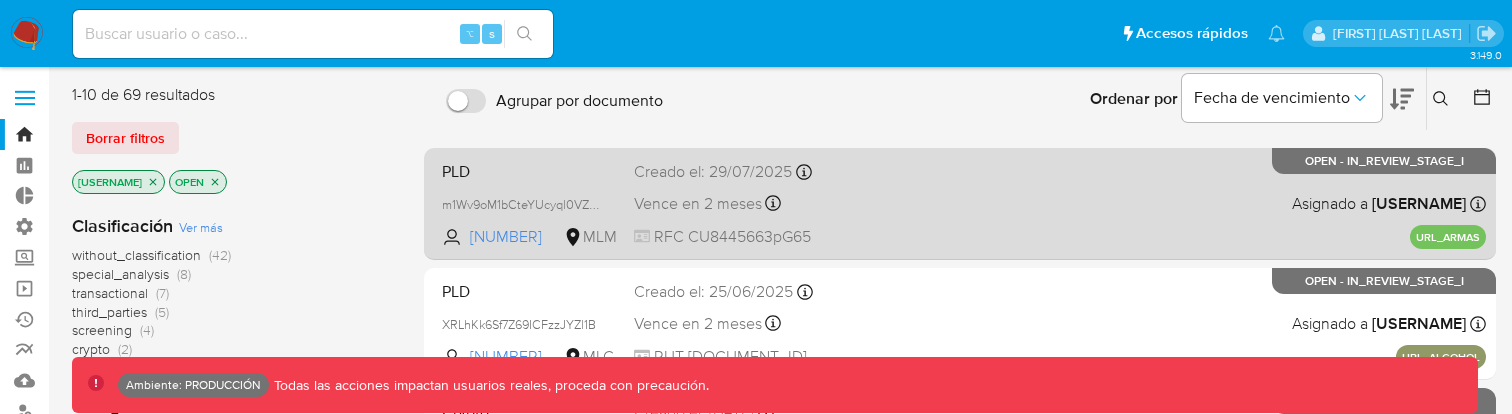 click on "PLD m1Wv9oM1bCteYUcyql0VZaIU 2592474494 MLM Creado el: 29/07/2025   Creado el: 29/07/2025 17:42:19 Vence en 2 meses   Vence el 27/09/2025 17:42:20 RFC   CU8445663pG65 Asignado a   emantilla   Asignado el: 29/07/2025 17:42:19 URL_ARMAS OPEN - IN_REVIEW_STAGE_I" at bounding box center [960, 203] 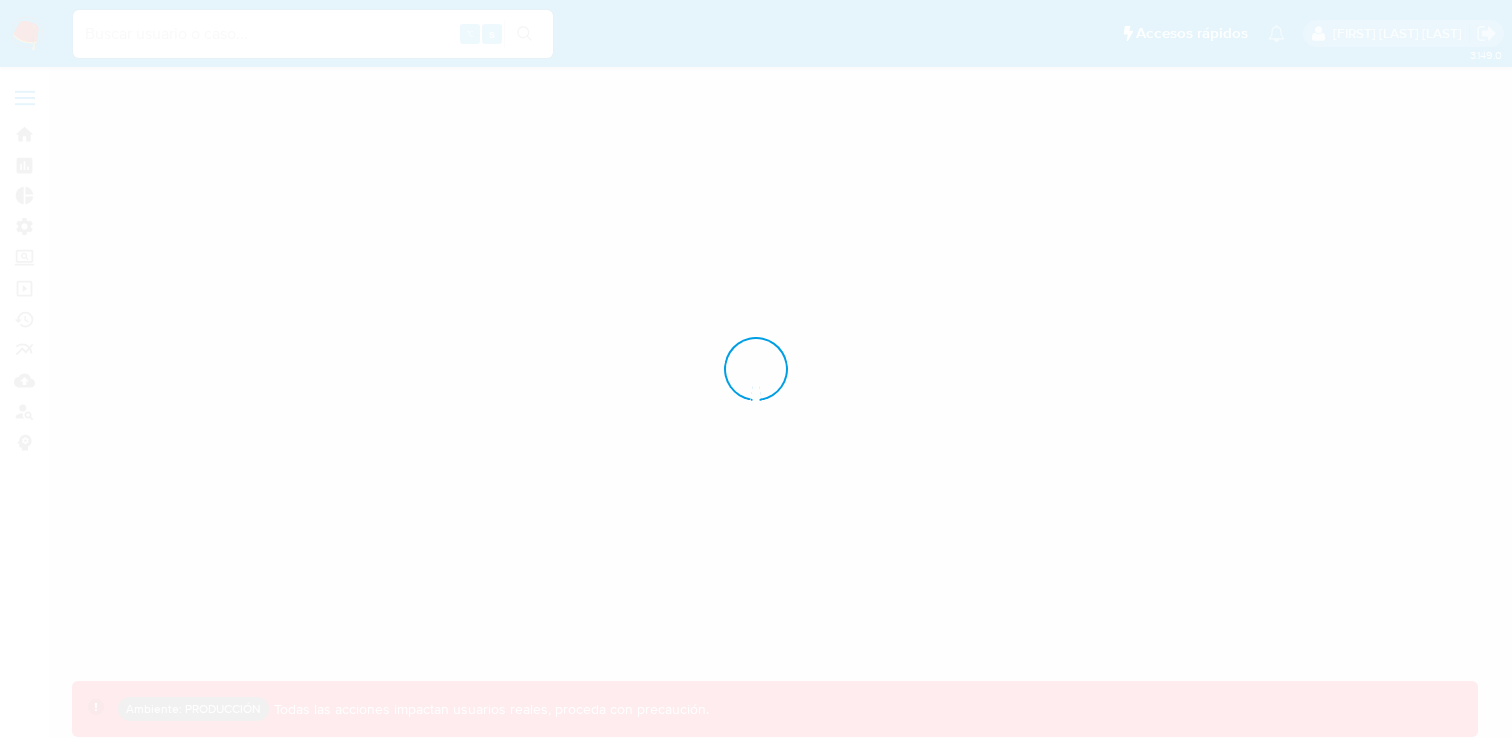 scroll, scrollTop: 0, scrollLeft: 0, axis: both 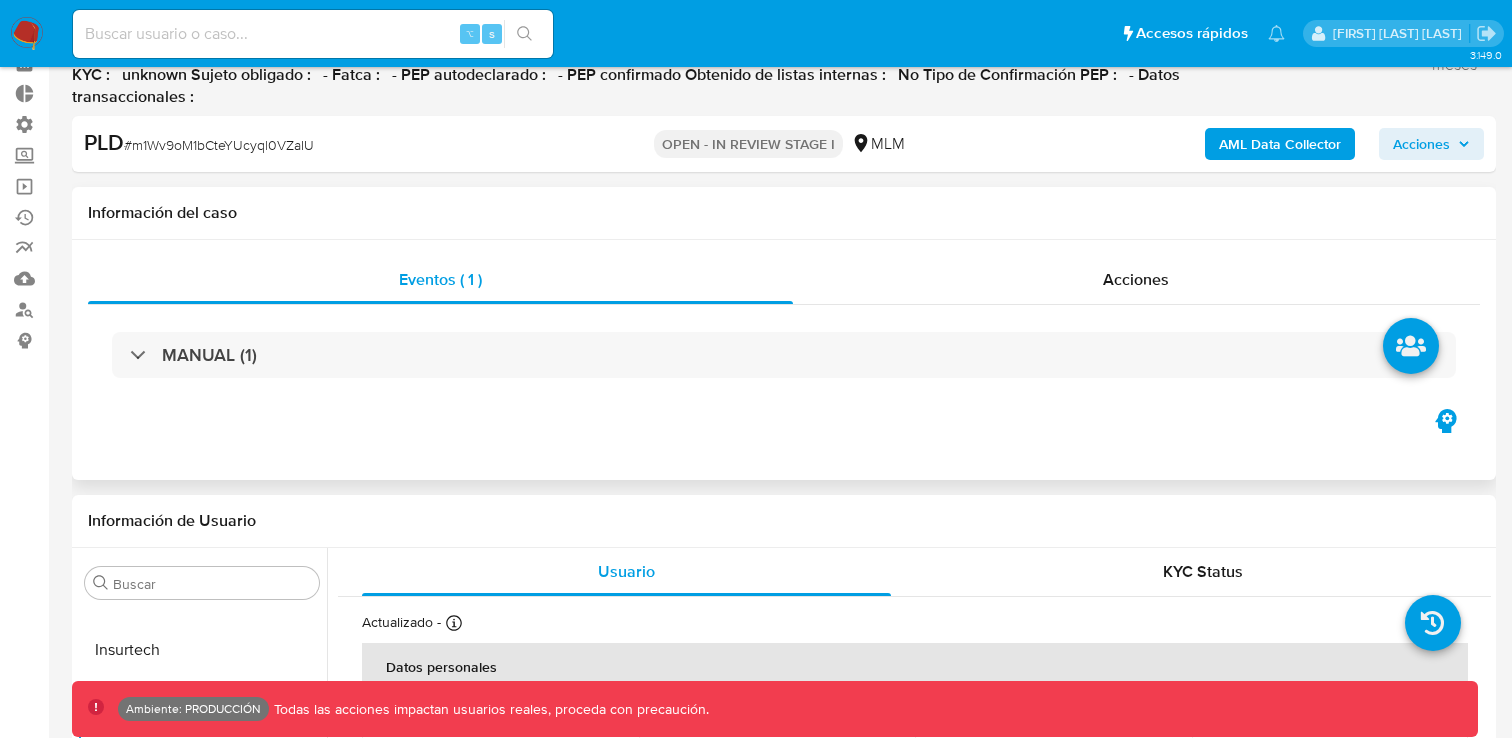 select on "10" 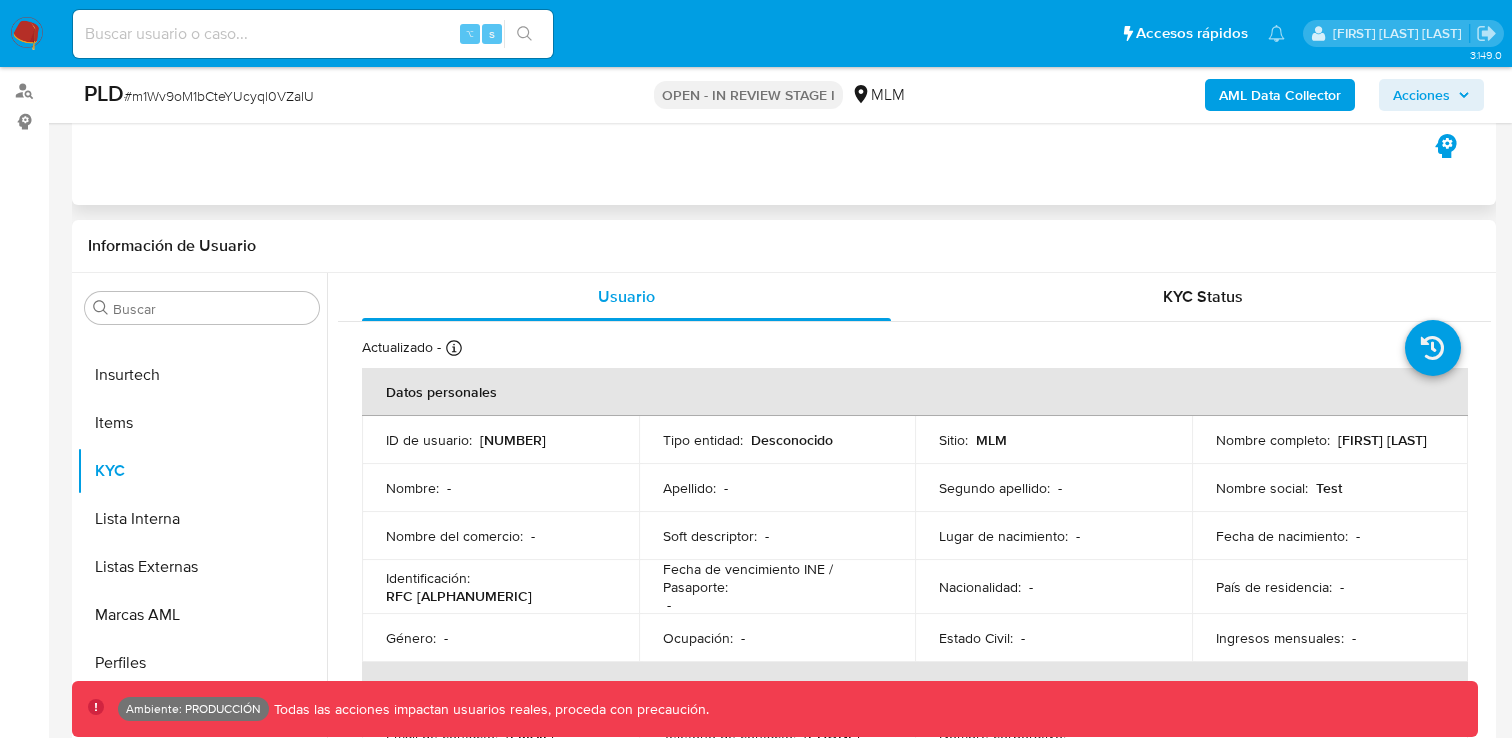 scroll, scrollTop: 432, scrollLeft: 0, axis: vertical 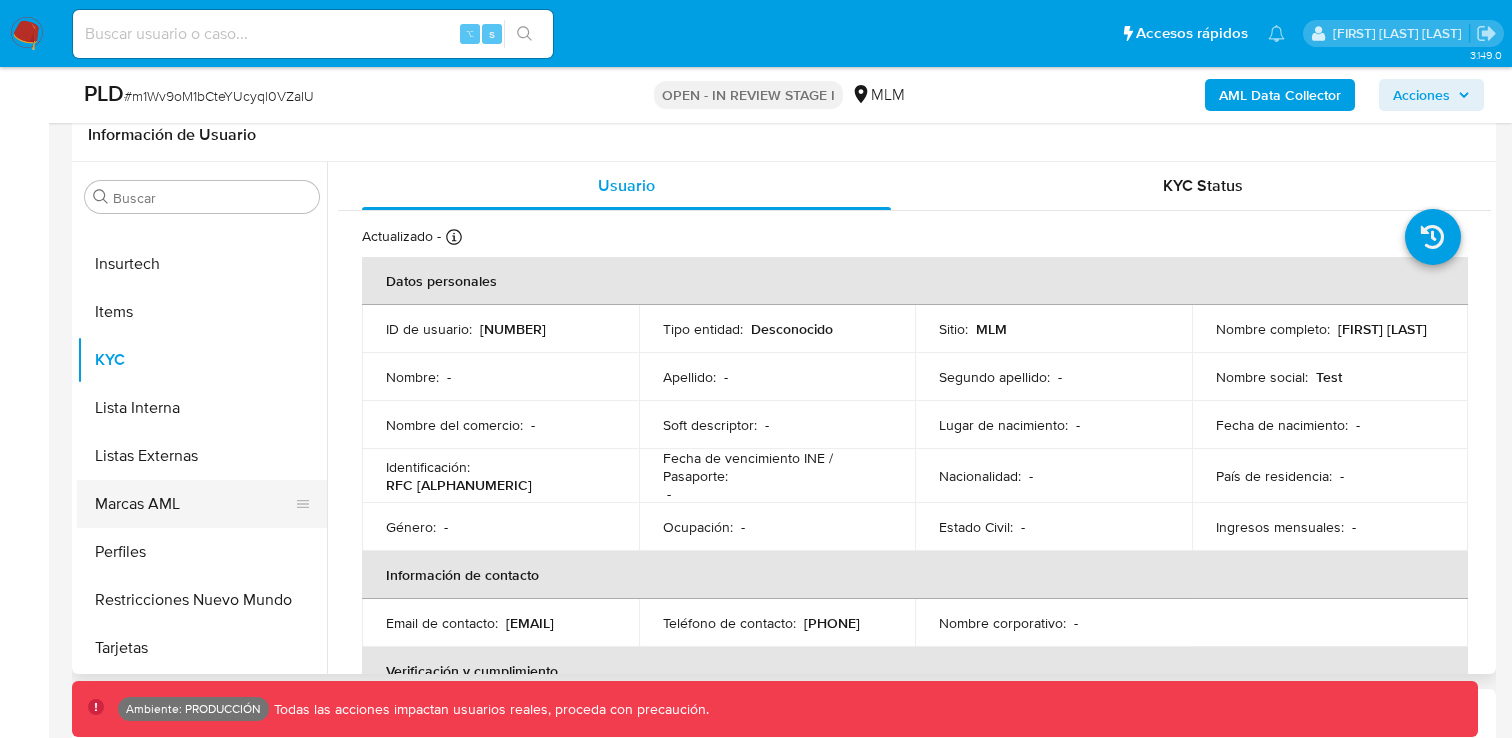 click on "Marcas AML" at bounding box center [194, 504] 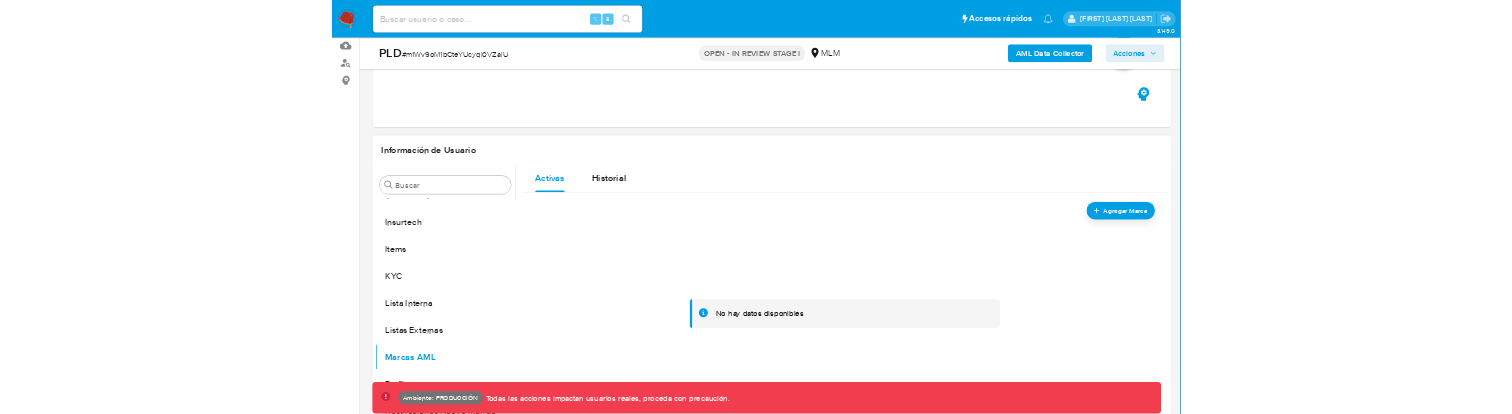 scroll, scrollTop: 316, scrollLeft: 0, axis: vertical 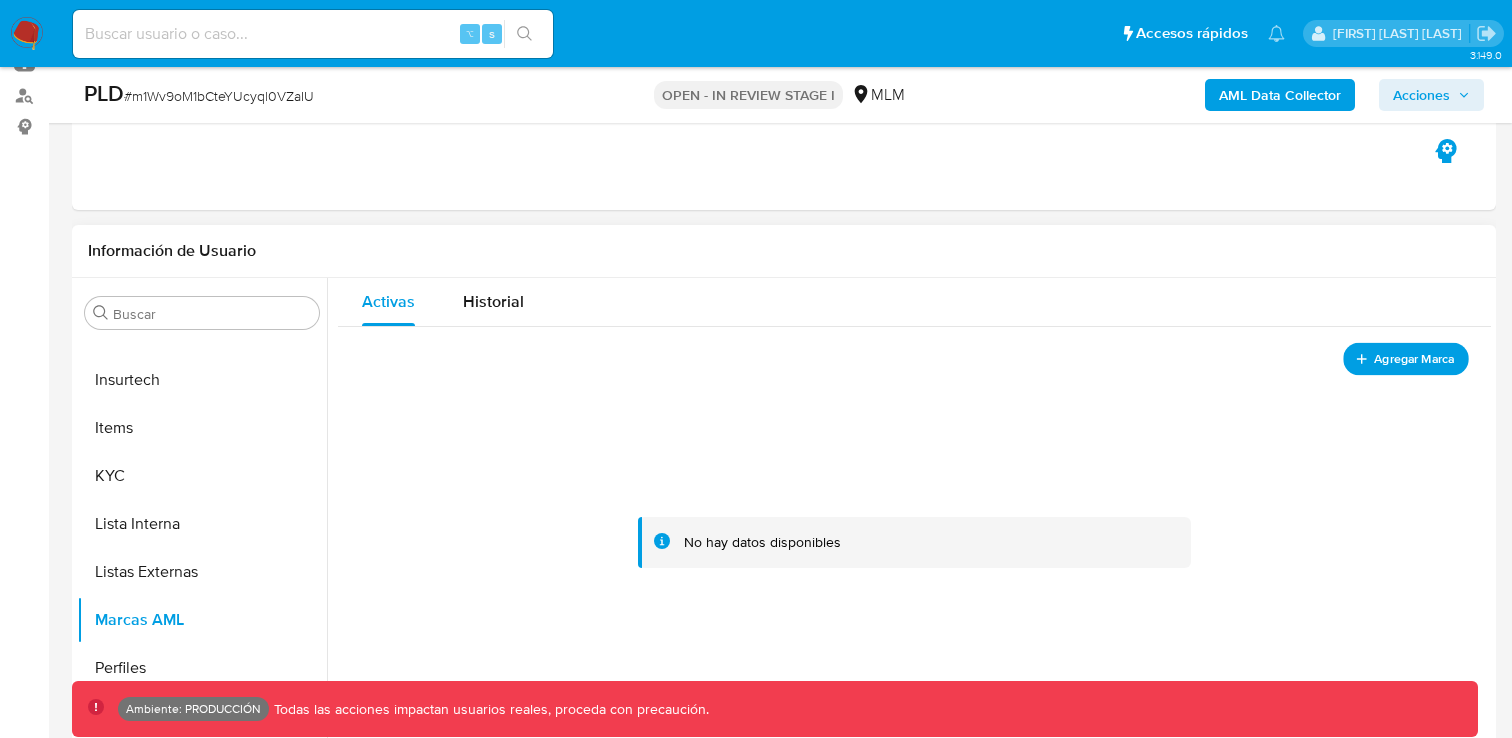click on "Agregar Marca" at bounding box center [1414, 358] 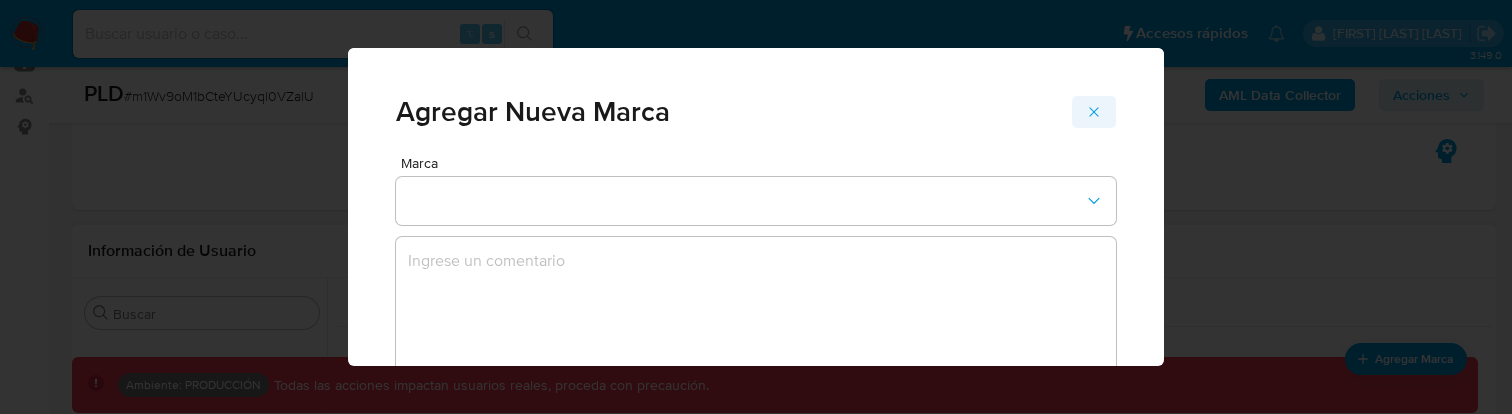 click 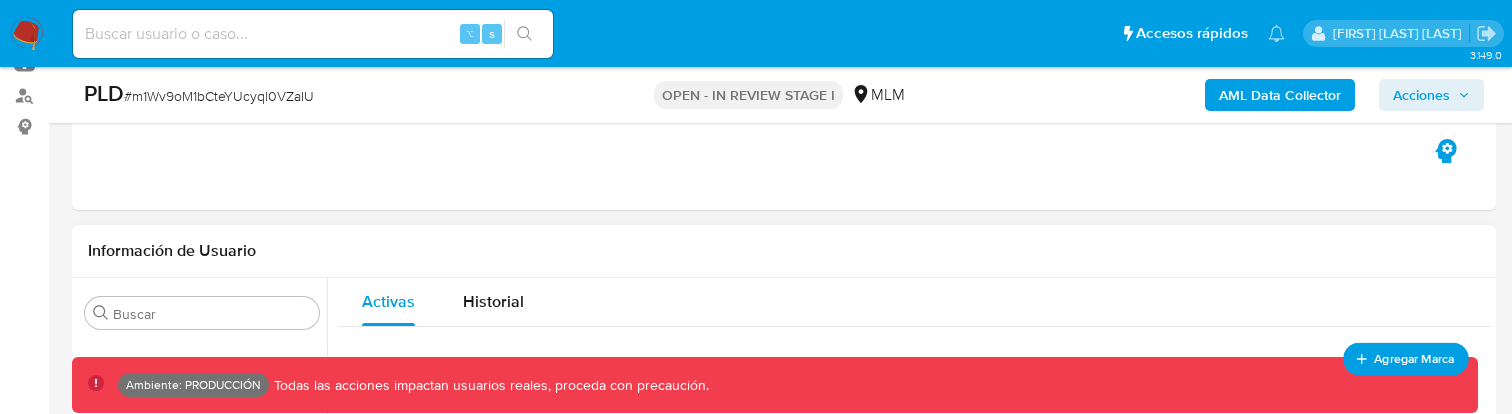 click on "Agregar Marca" at bounding box center (1414, 358) 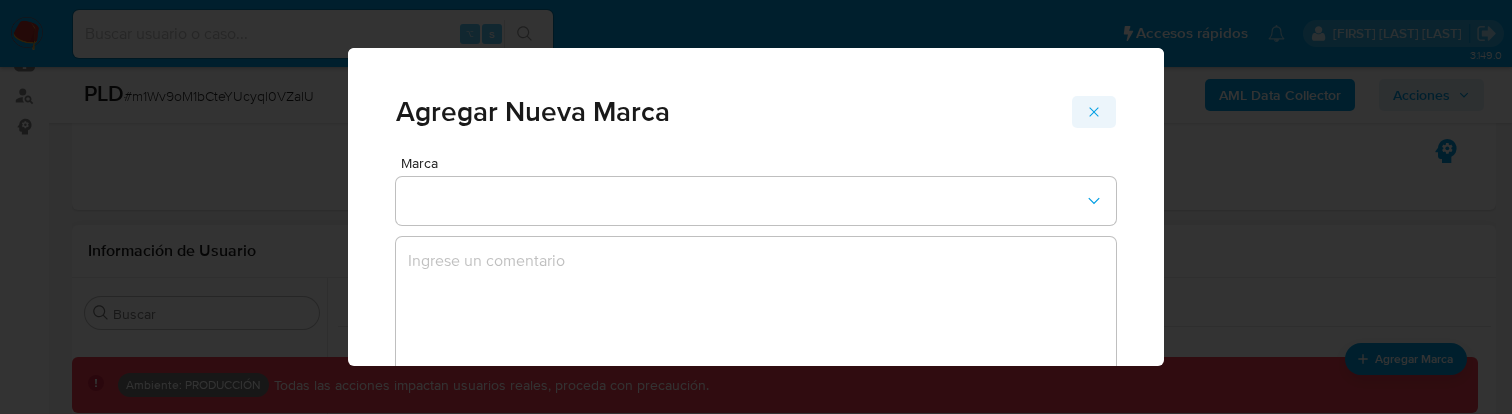 click 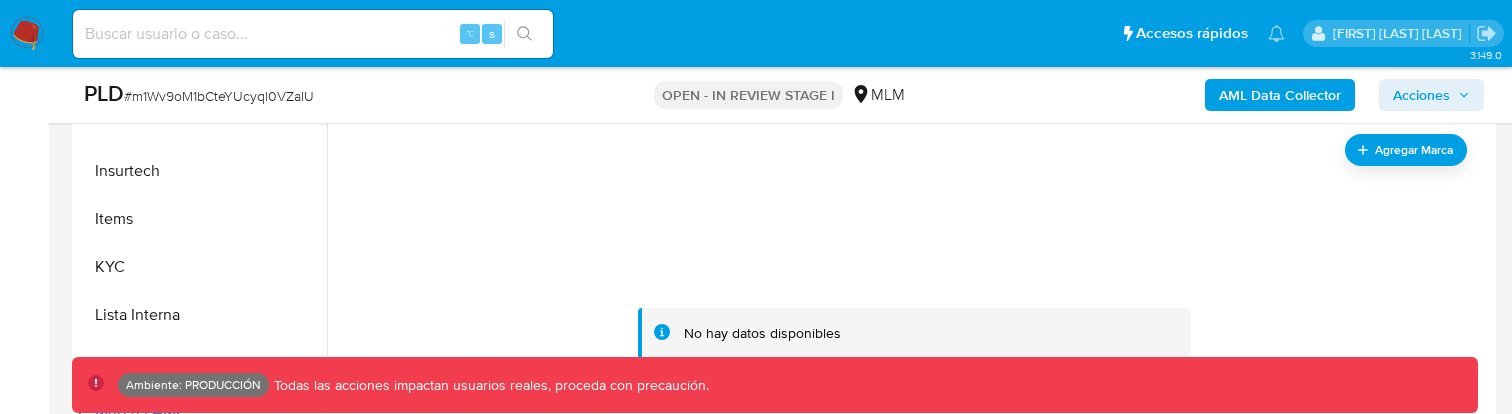 scroll, scrollTop: 541, scrollLeft: 0, axis: vertical 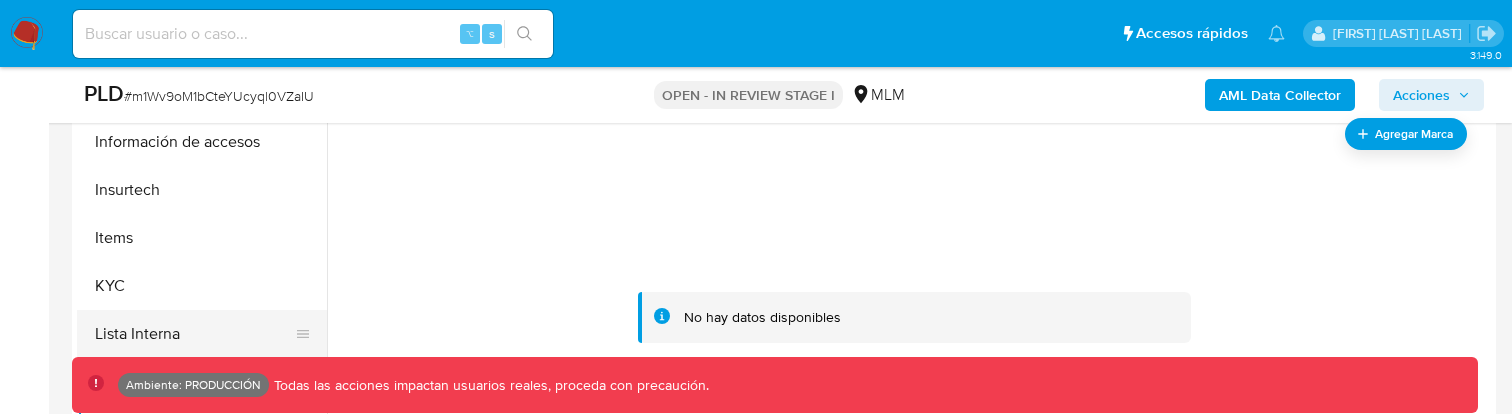 click on "Lista Interna" at bounding box center [194, 334] 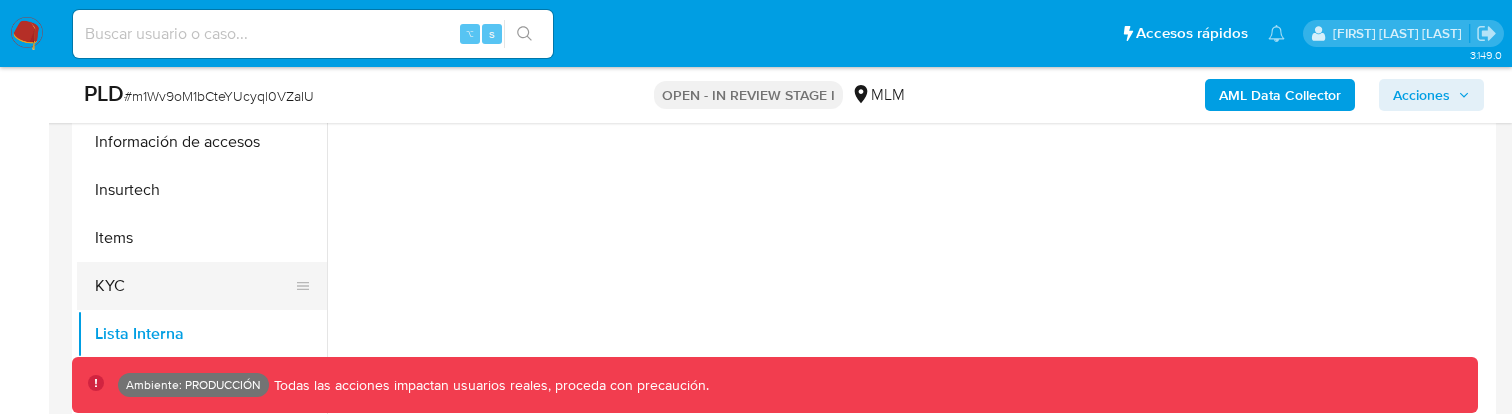 click on "KYC" at bounding box center [194, 286] 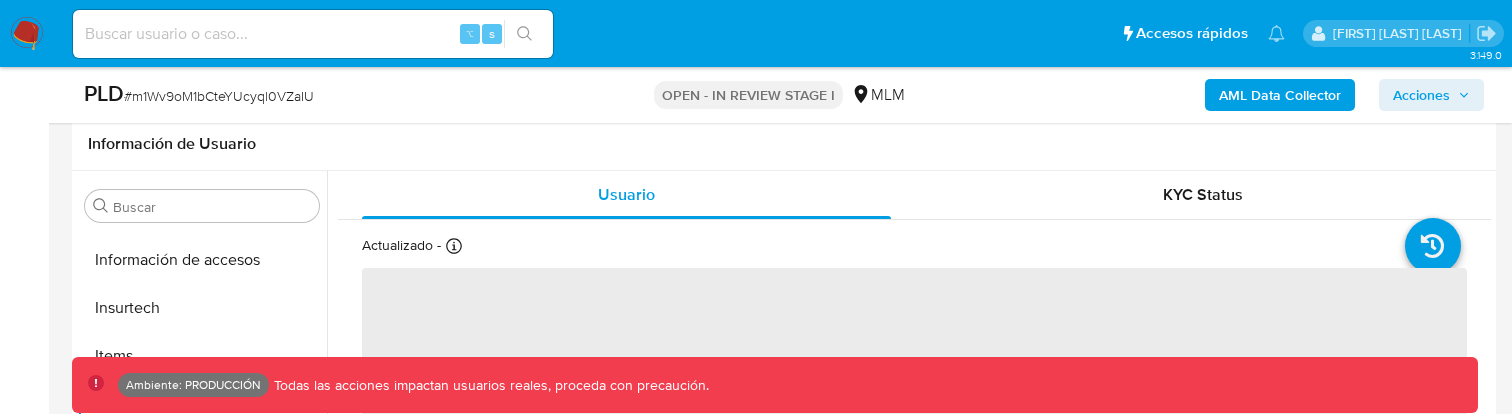 scroll, scrollTop: 410, scrollLeft: 0, axis: vertical 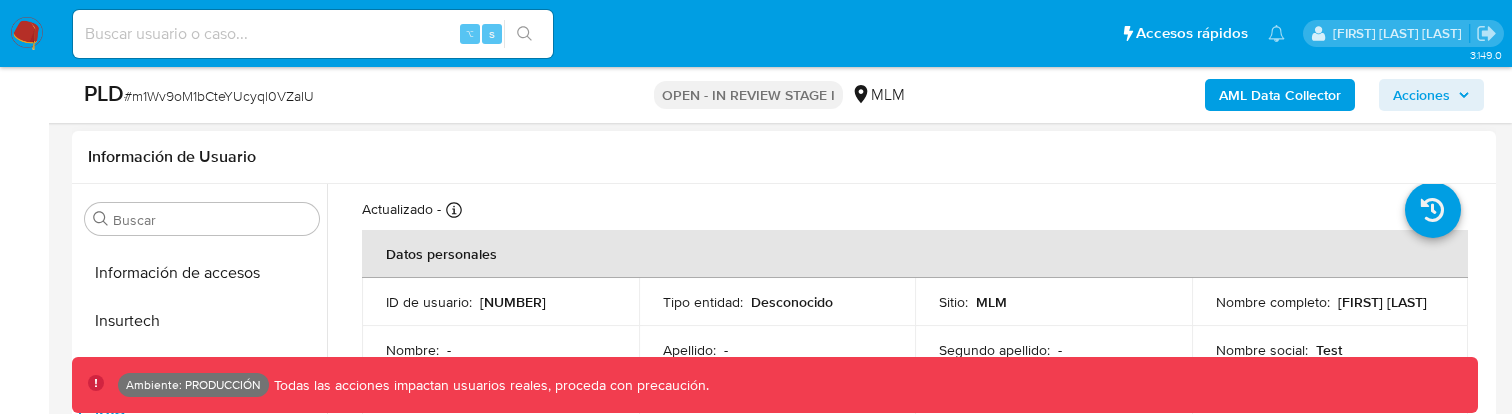 click on "[NUMBER]" at bounding box center (513, 302) 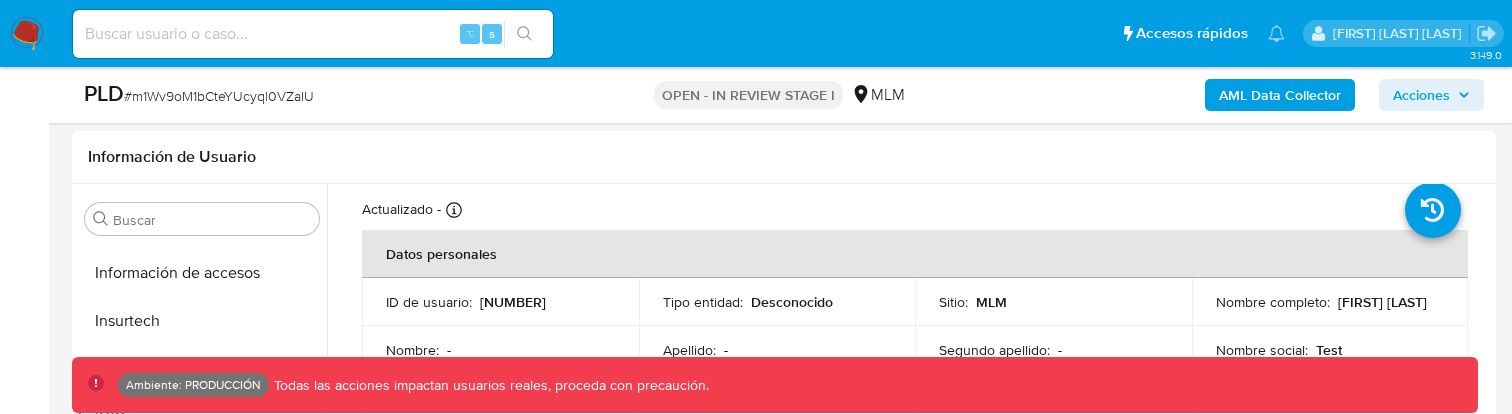 click on "# m1Wv9oM1bCteYUcyql0VZaIU" at bounding box center (219, 96) 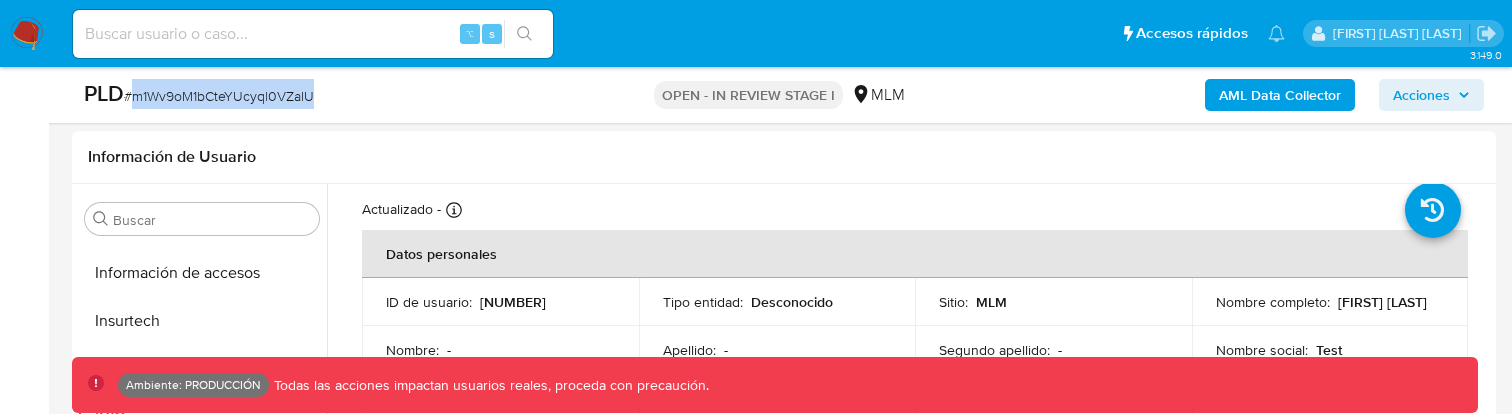 click on "# m1Wv9oM1bCteYUcyql0VZaIU" at bounding box center [219, 96] 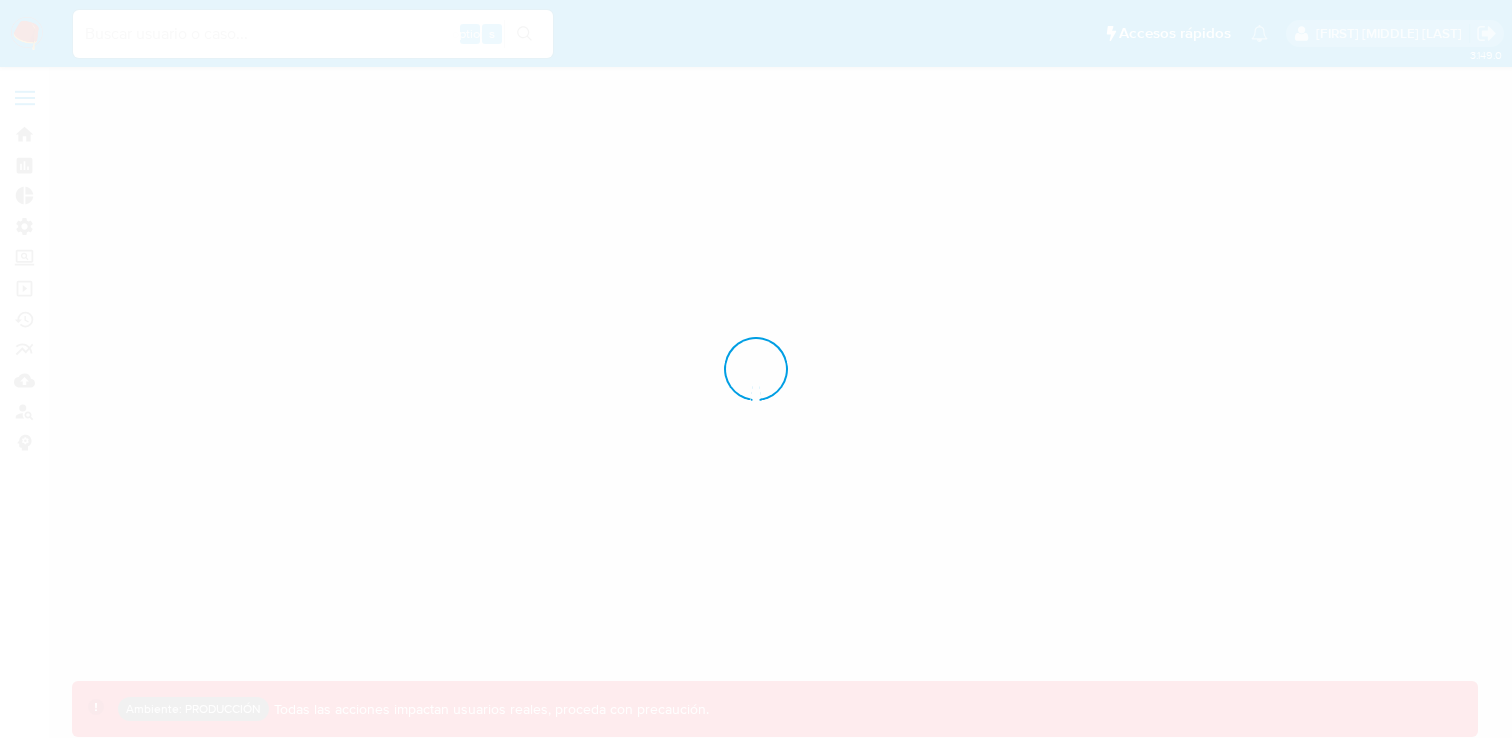 scroll, scrollTop: 0, scrollLeft: 0, axis: both 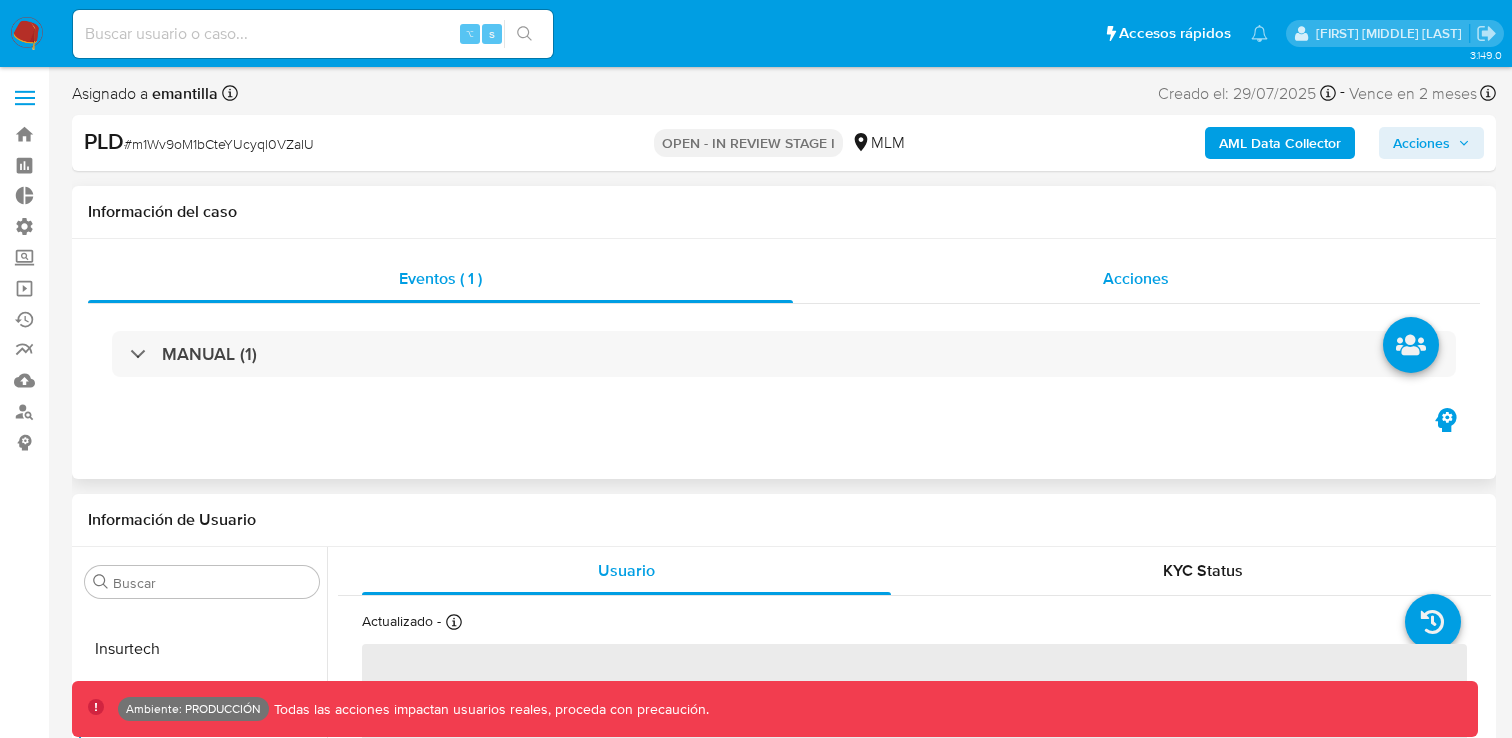 click on "Acciones" at bounding box center [1136, 278] 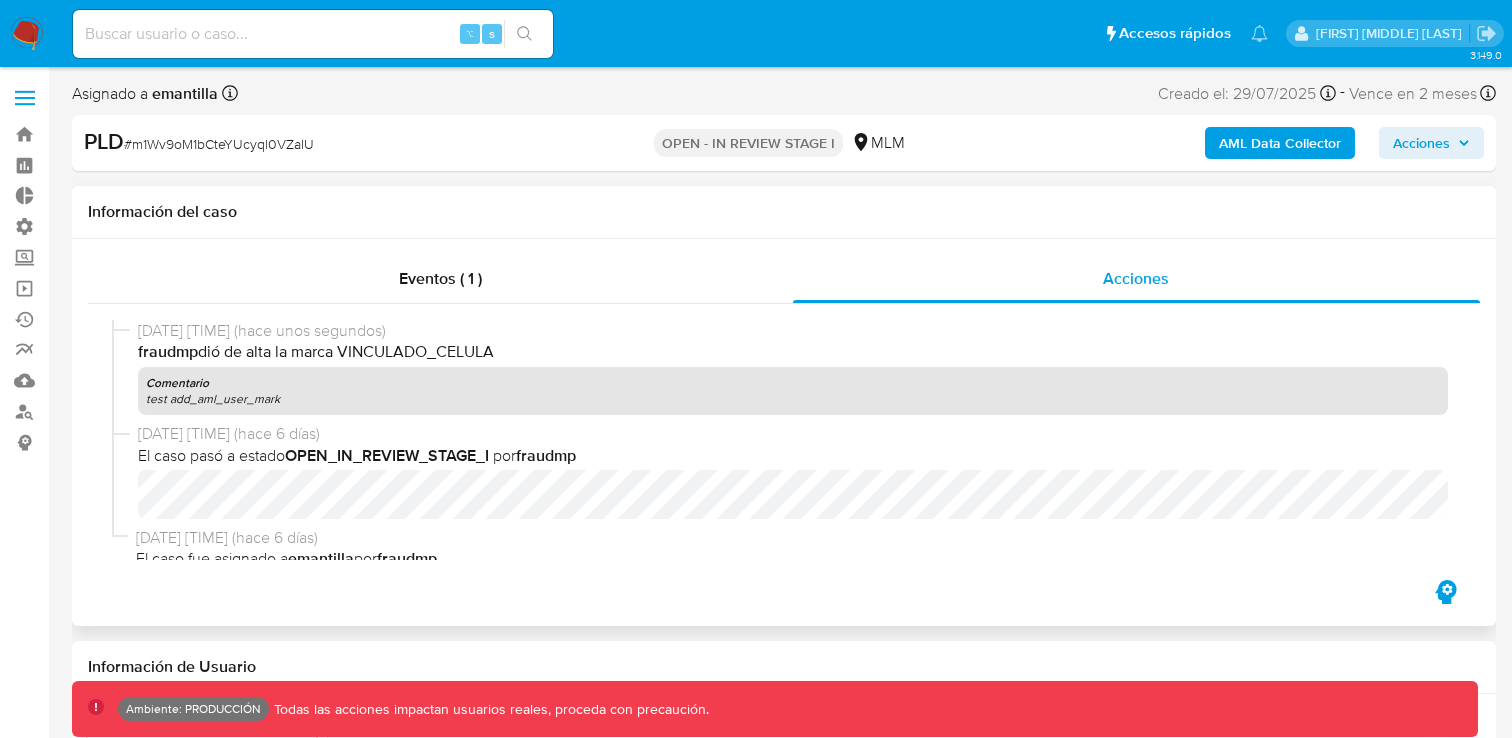 select on "10" 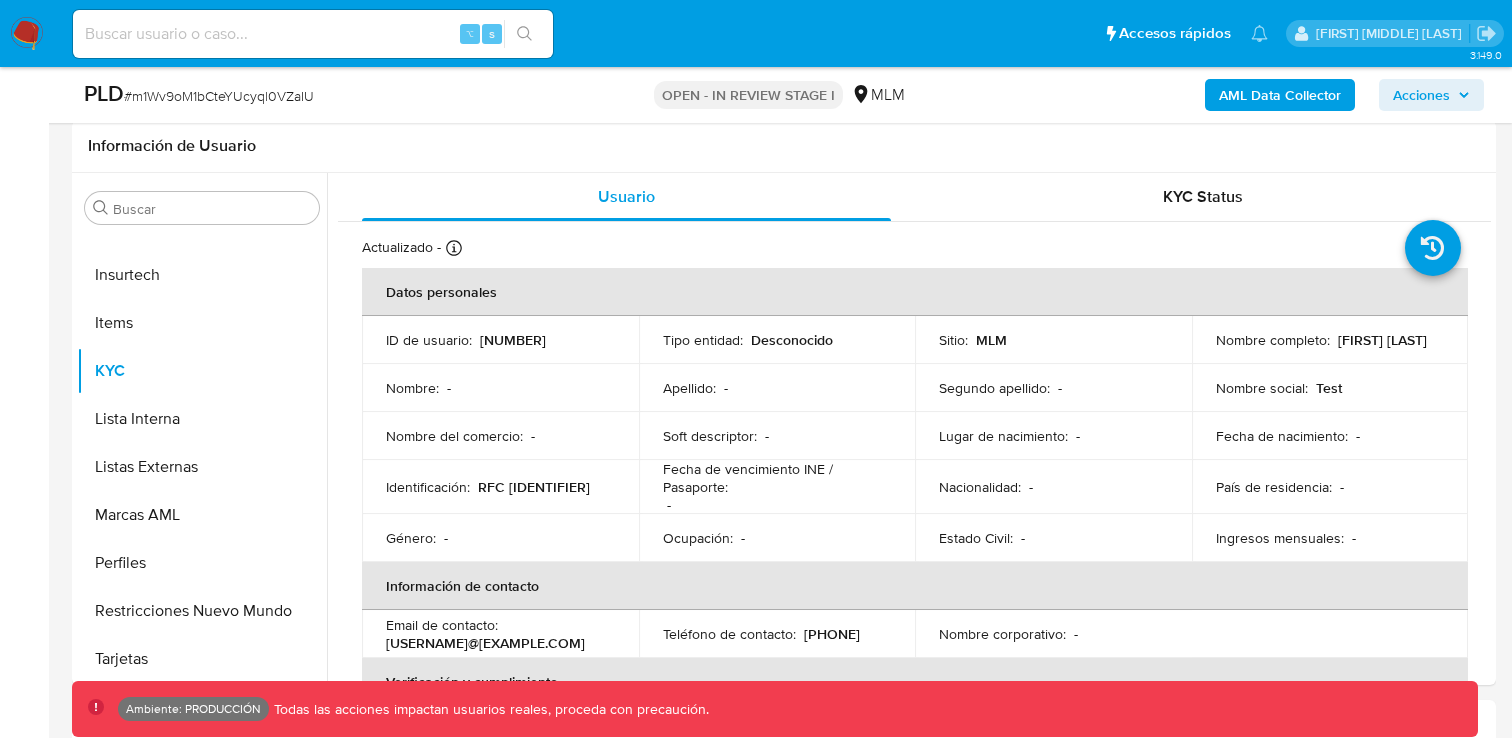 scroll, scrollTop: 466, scrollLeft: 0, axis: vertical 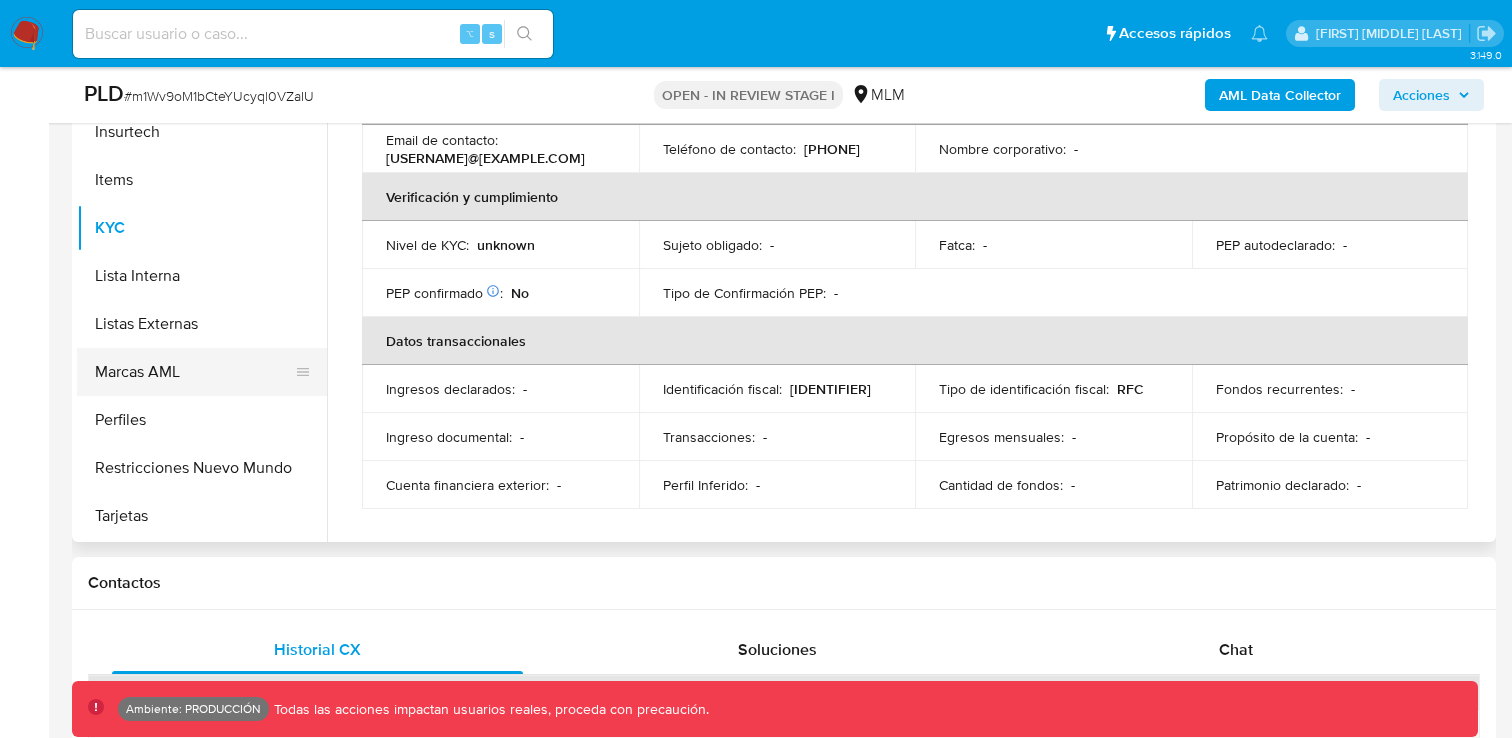 click on "Marcas AML" at bounding box center [194, 372] 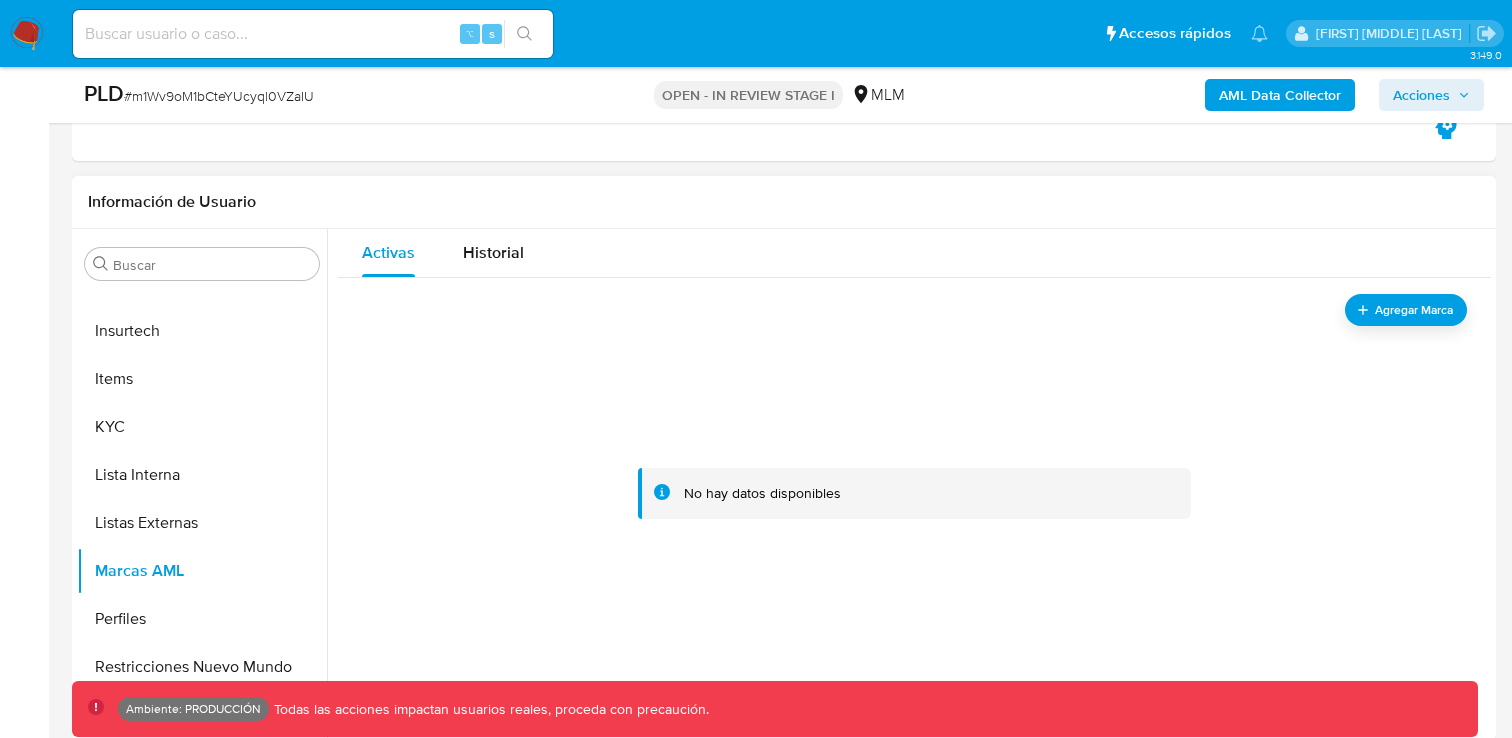 scroll, scrollTop: 416, scrollLeft: 0, axis: vertical 